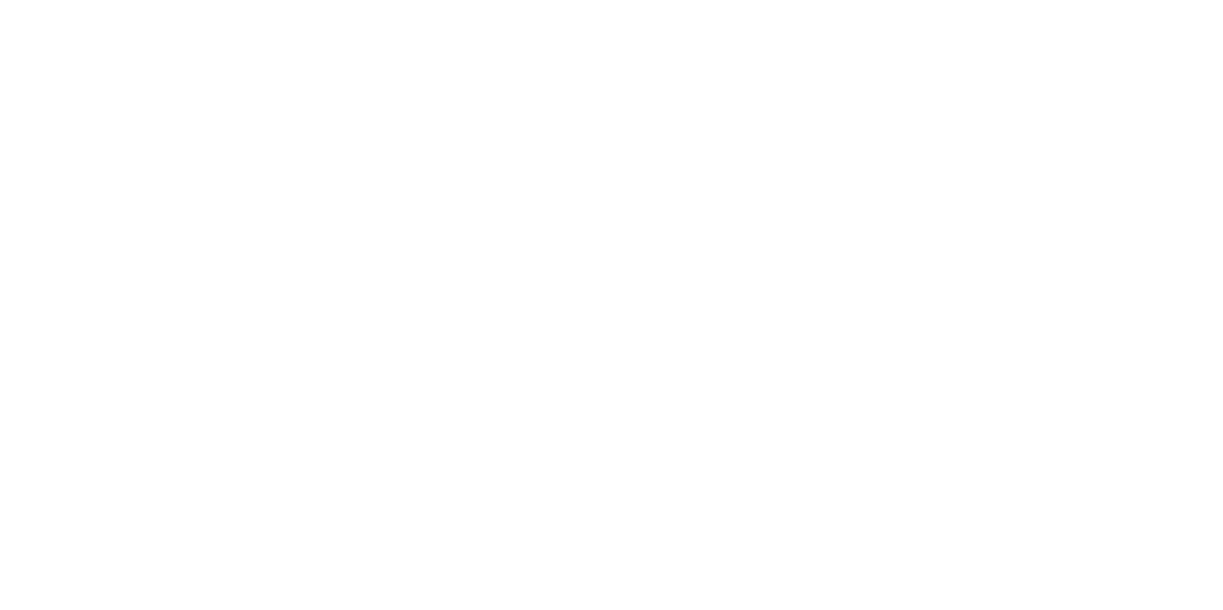 scroll, scrollTop: 0, scrollLeft: 0, axis: both 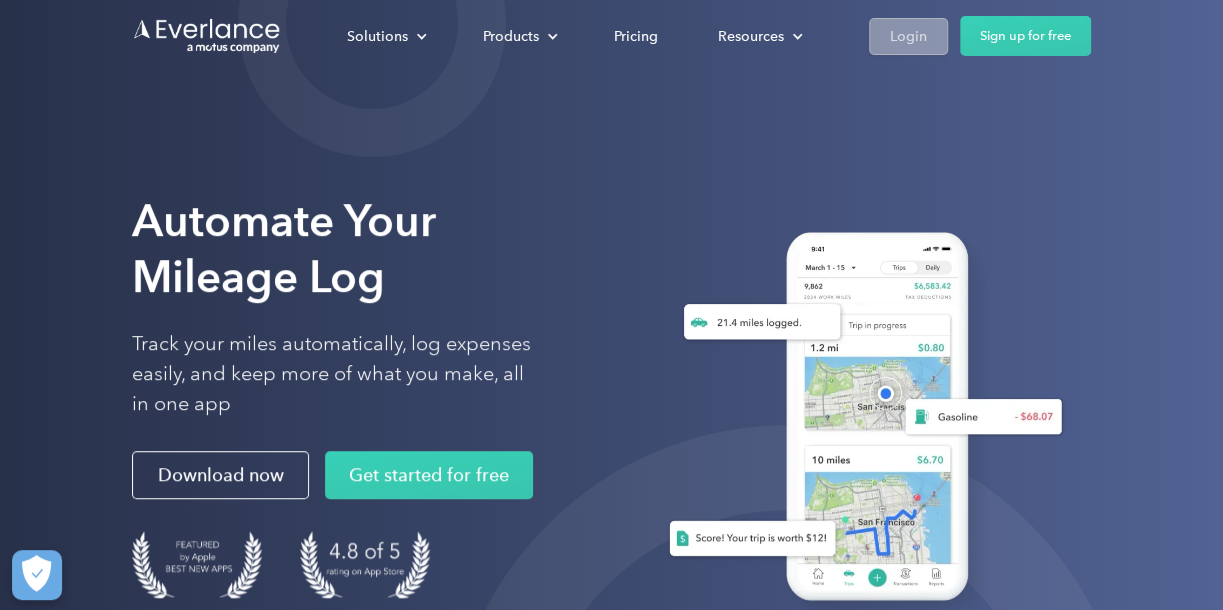click on "Login" at bounding box center (908, 36) 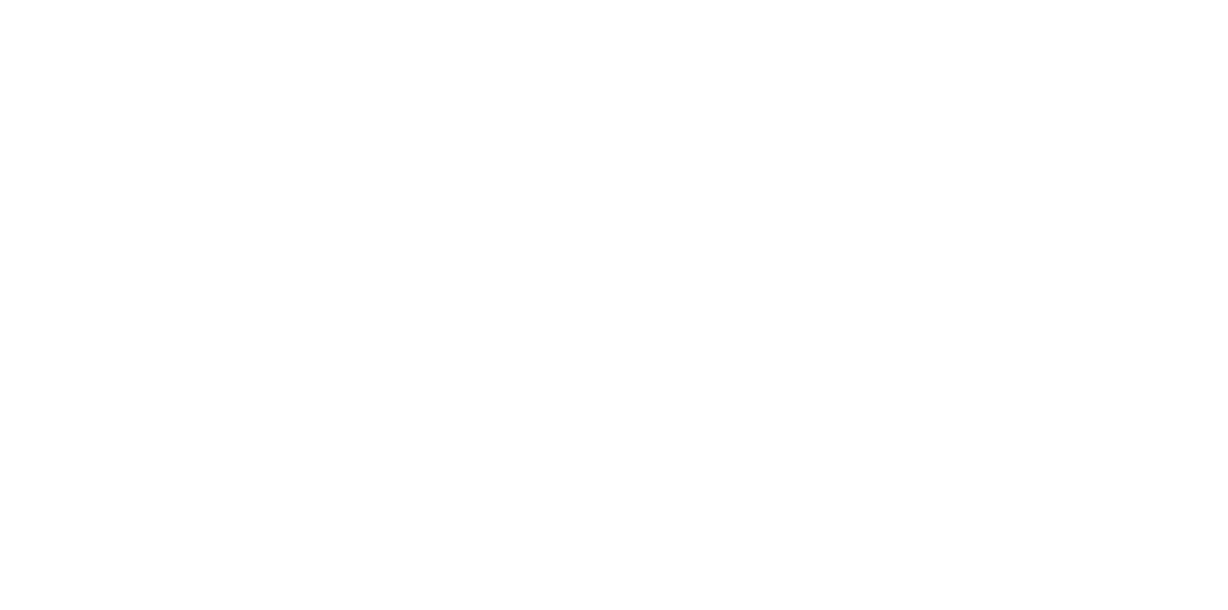 scroll, scrollTop: 0, scrollLeft: 0, axis: both 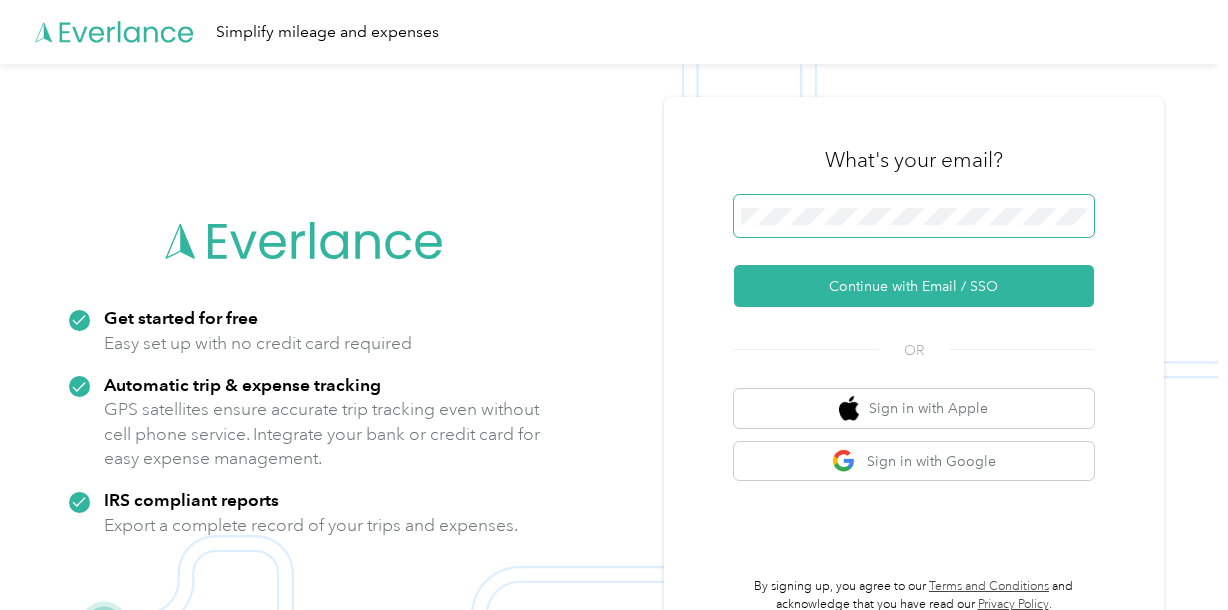click at bounding box center [914, 216] 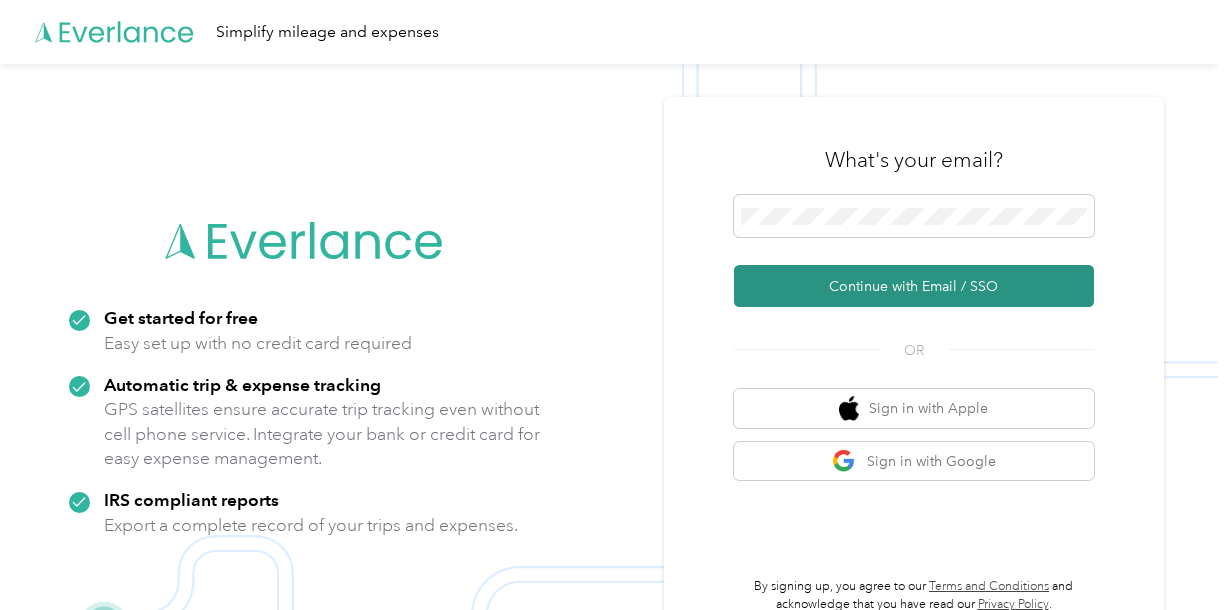 click on "Continue with Email / SSO" at bounding box center (914, 286) 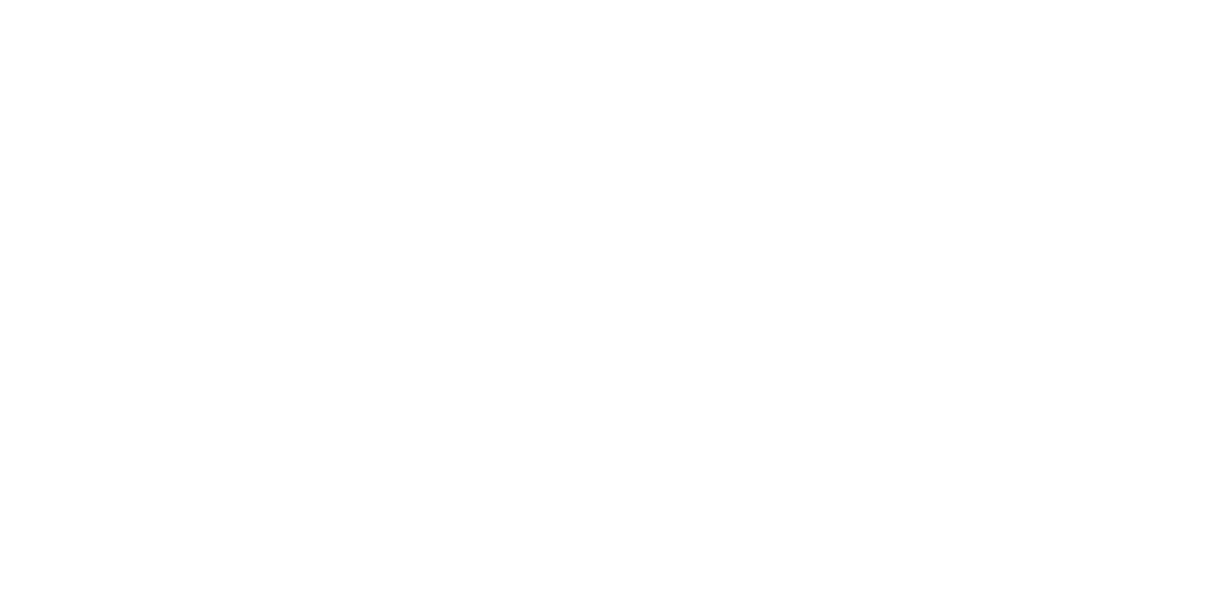 scroll, scrollTop: 0, scrollLeft: 0, axis: both 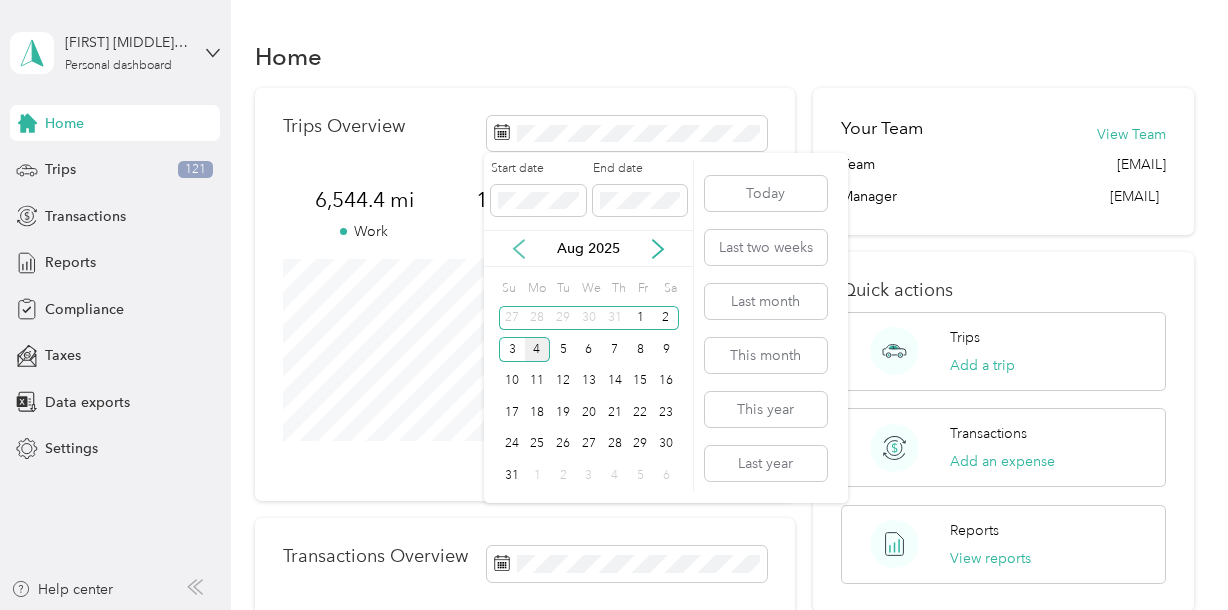 click 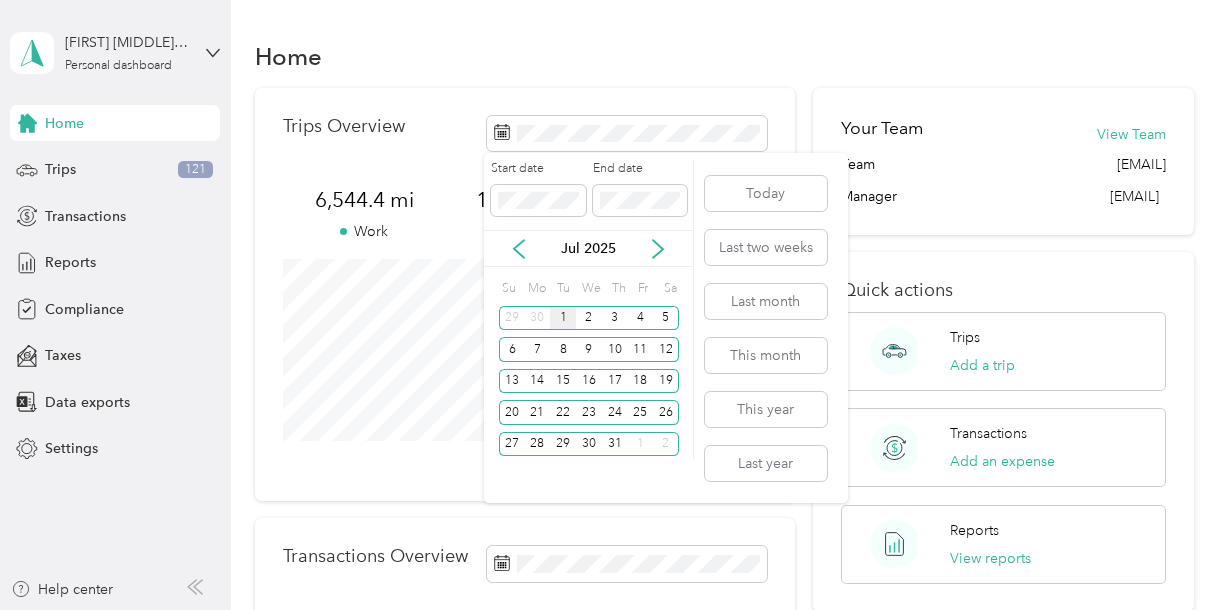 click on "1" at bounding box center (563, 318) 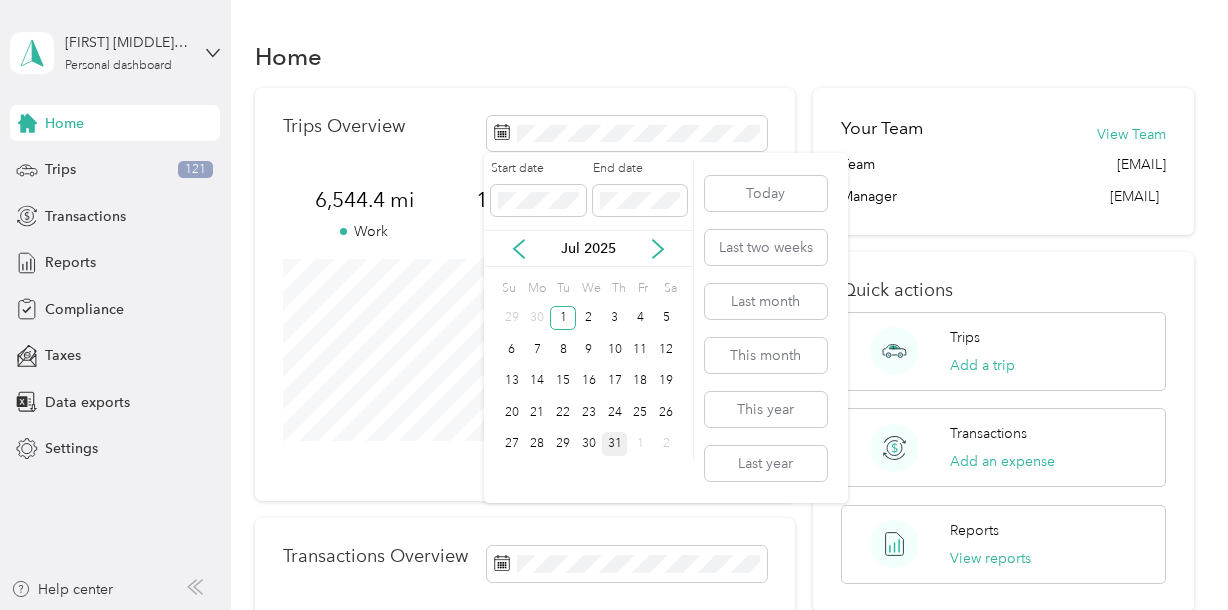 click on "31" at bounding box center [615, 444] 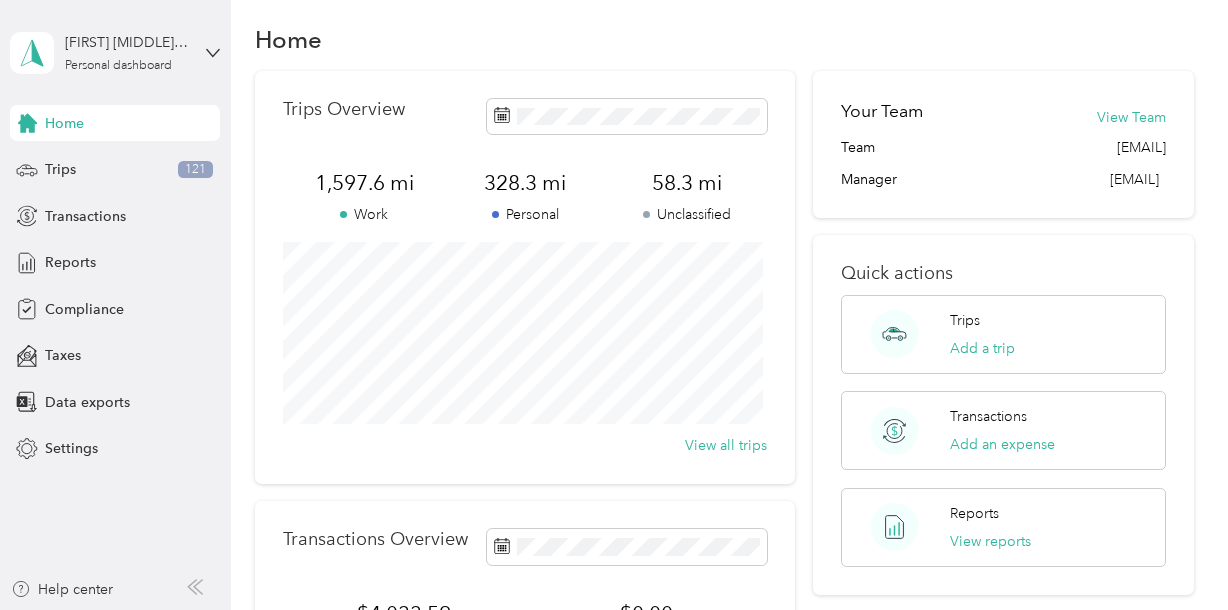 scroll, scrollTop: 0, scrollLeft: 0, axis: both 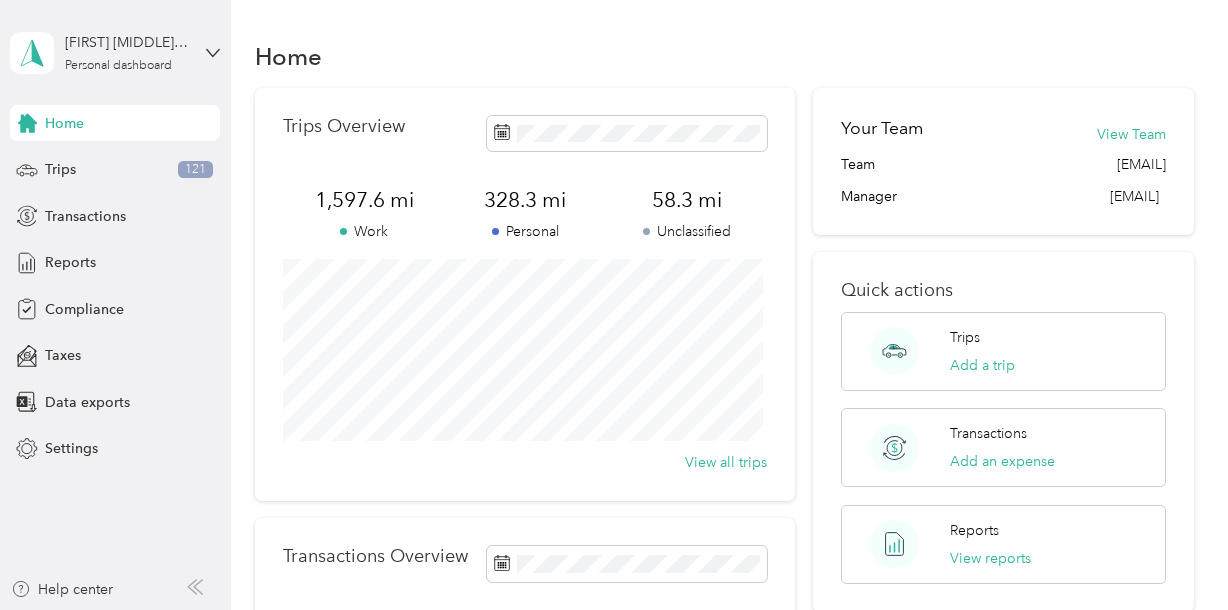 click on "Home Trips 121 Transactions Reports Compliance Taxes Data exports Settings" at bounding box center [115, 286] 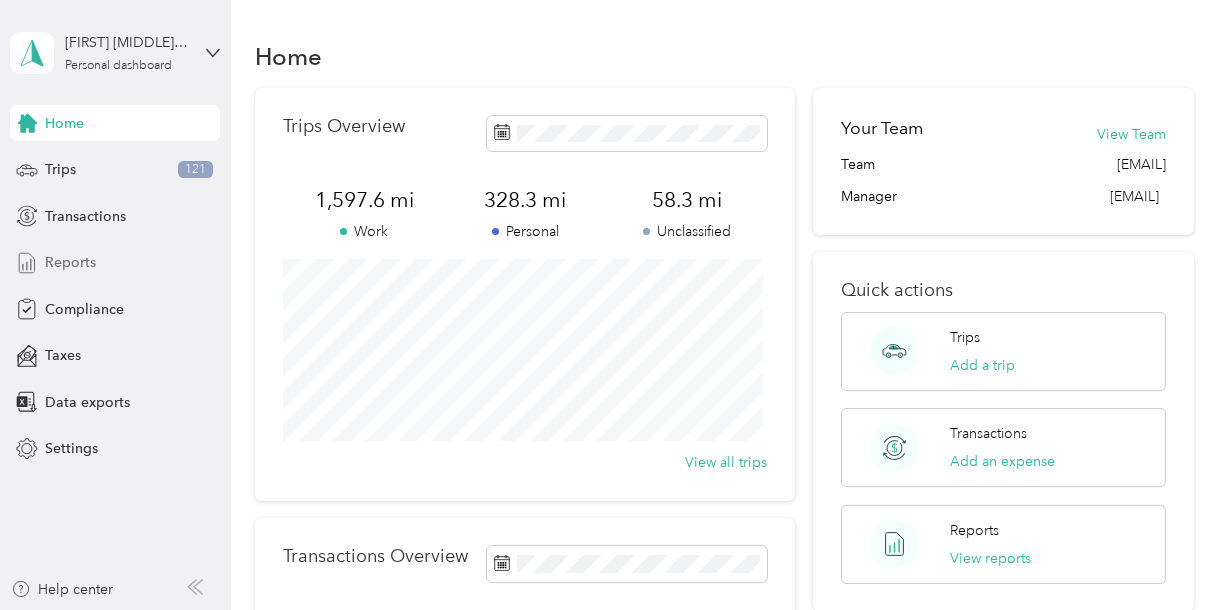 click on "Reports" at bounding box center (115, 263) 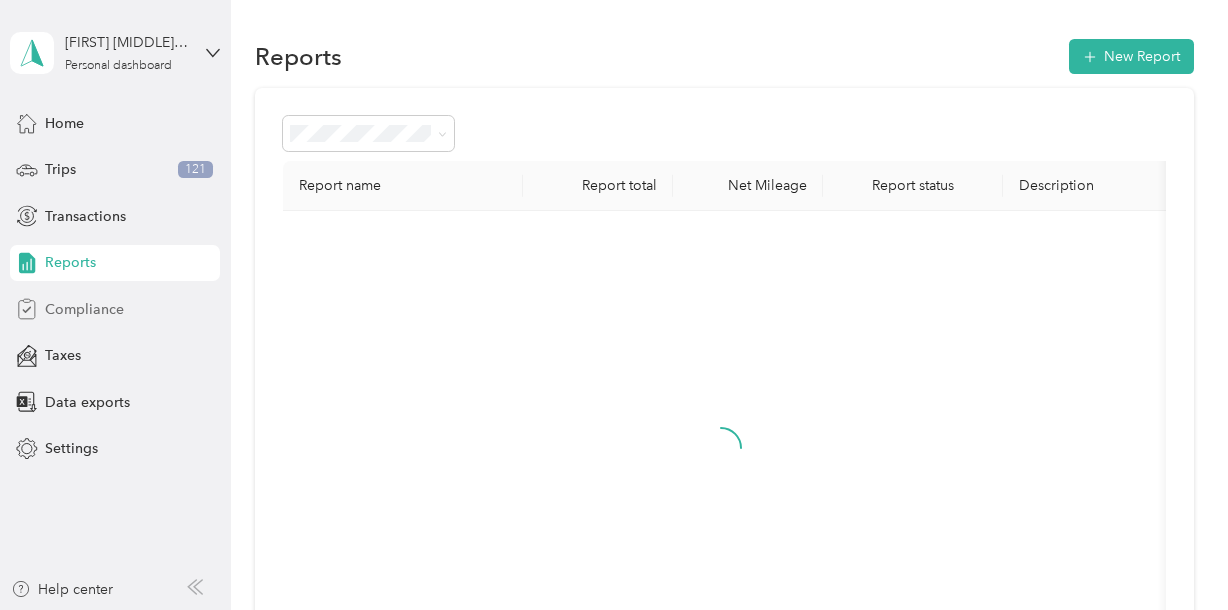 click on "Compliance" at bounding box center [84, 309] 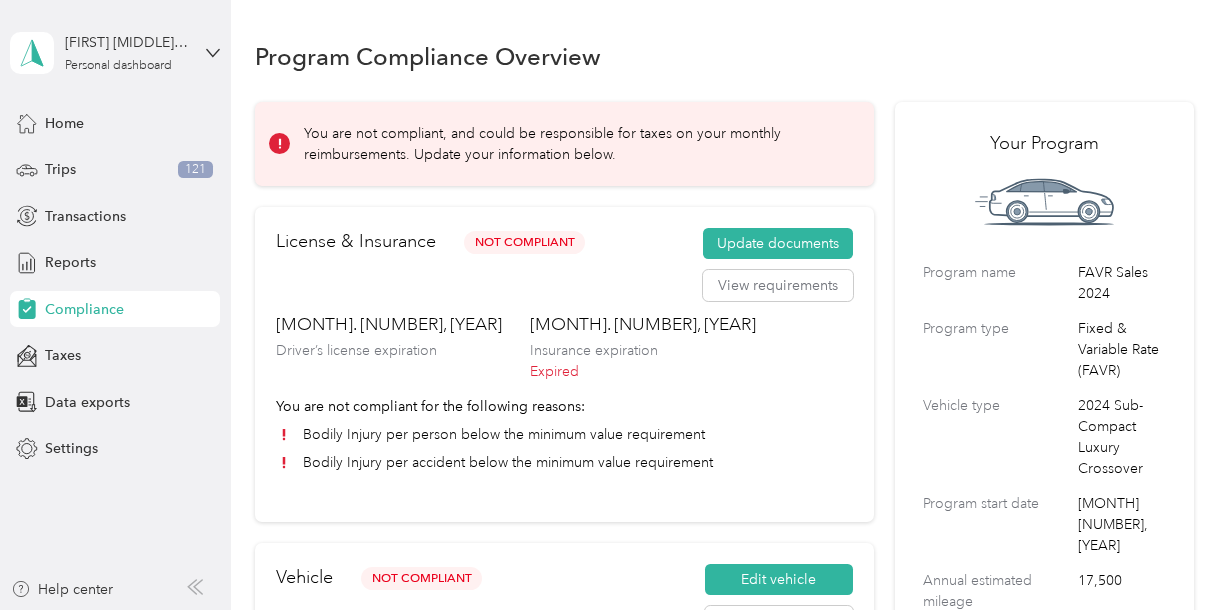 scroll, scrollTop: 0, scrollLeft: 0, axis: both 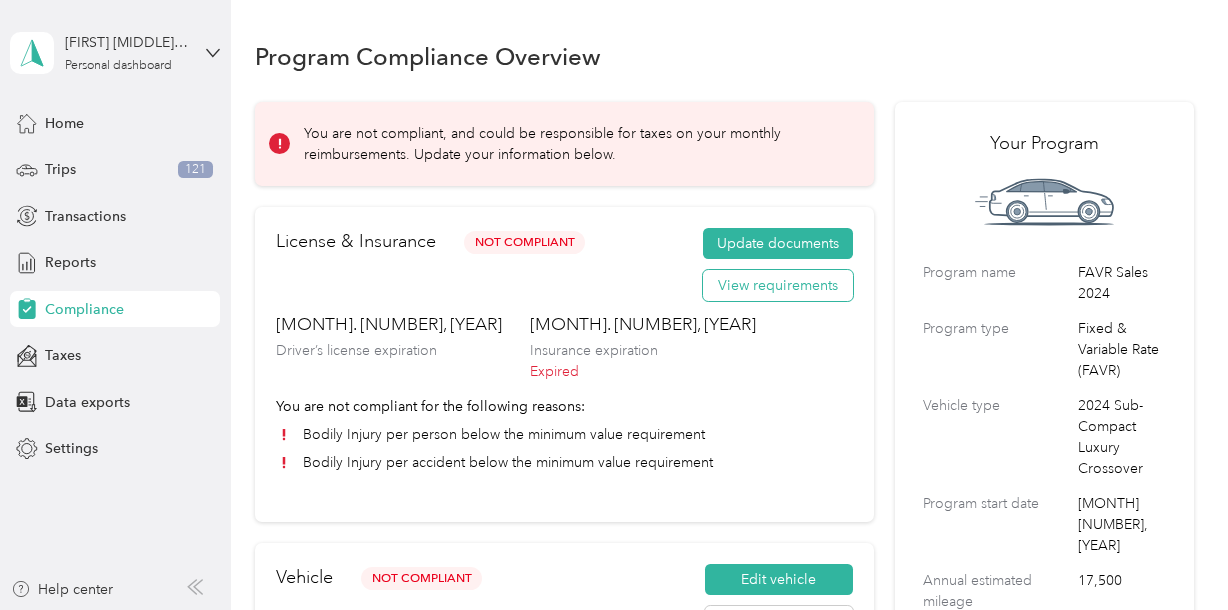 click on "View requirements" at bounding box center [778, 286] 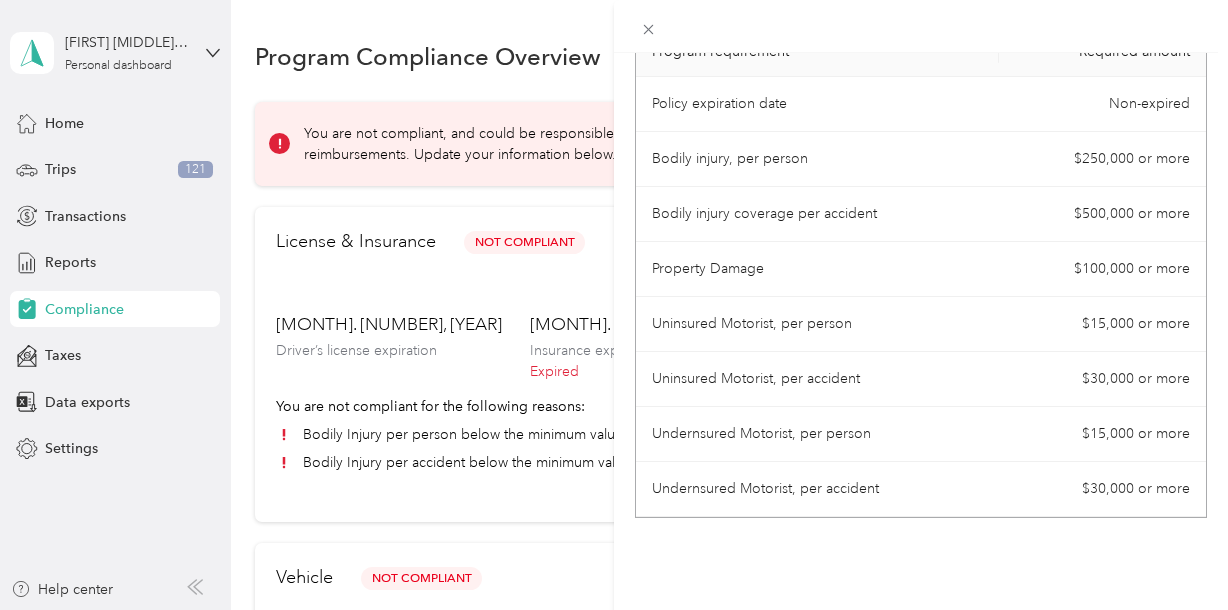 scroll, scrollTop: 298, scrollLeft: 0, axis: vertical 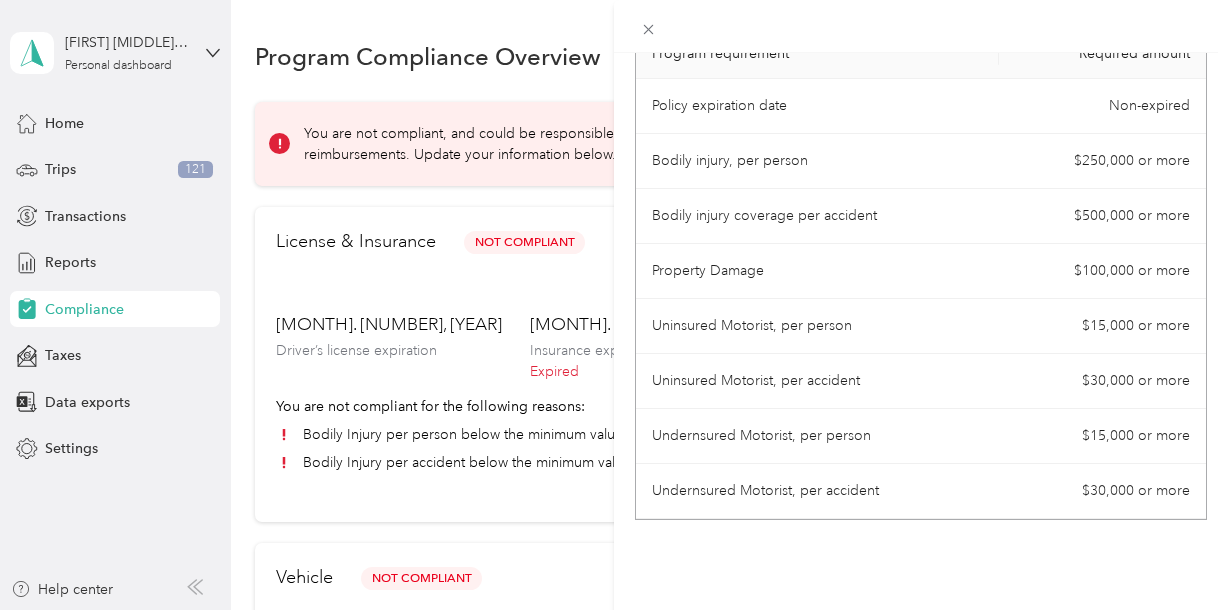 click on "License Requirements These requirements are set by your Company. If you have any questions about your program requirements, reach out to your manager. Program requirement Required amount     Driver’s license Non-expired Insurance Requirements Program requirement Required amount     Policy expiration date Non-expired Bodily injury, per person $250,000 or more Bodily injury coverage per accident $500,000 or more Property Damage $100,000 or more Uninsured Motorist, per person $15,000 or more Uninsured Motorist, per accident $30,000 or more Undernsured Motorist, per person $15,000 or more Undernsured Motorist, per accident $30,000 or more" at bounding box center [921, 358] 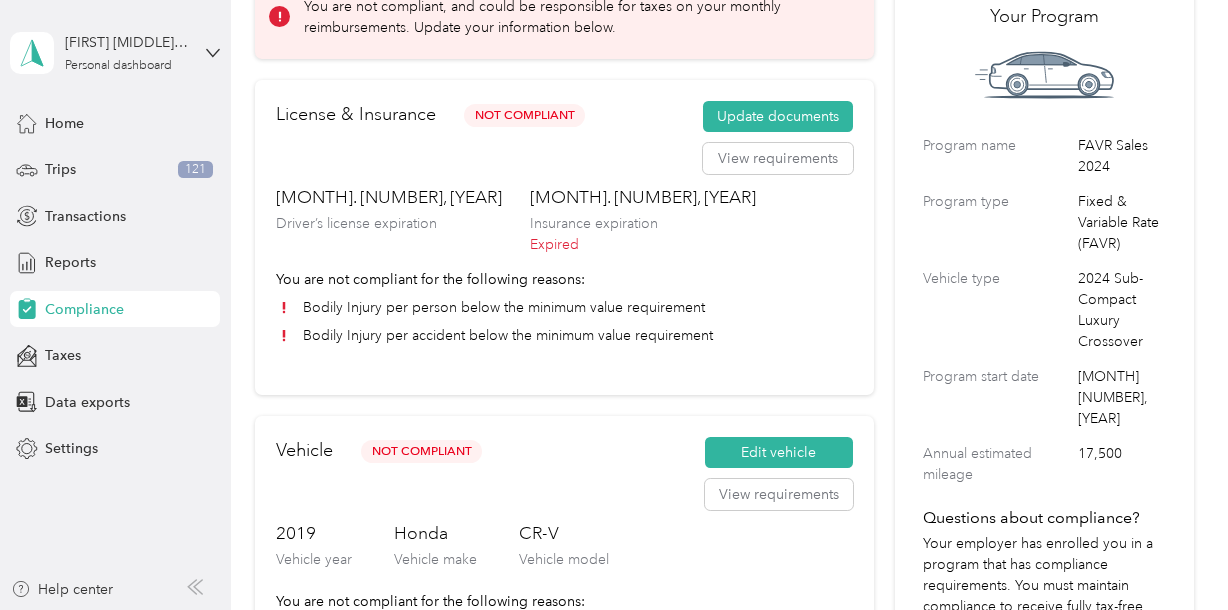 scroll, scrollTop: 126, scrollLeft: 0, axis: vertical 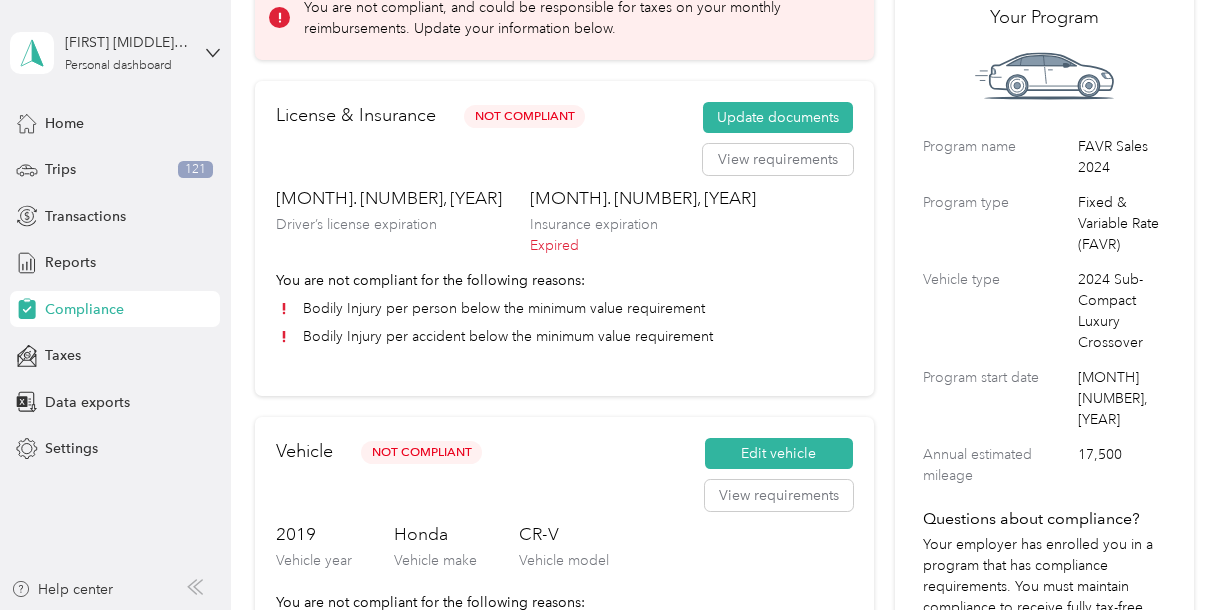 click on "Bodily Injury per person below the minimum value requirement" at bounding box center (564, 308) 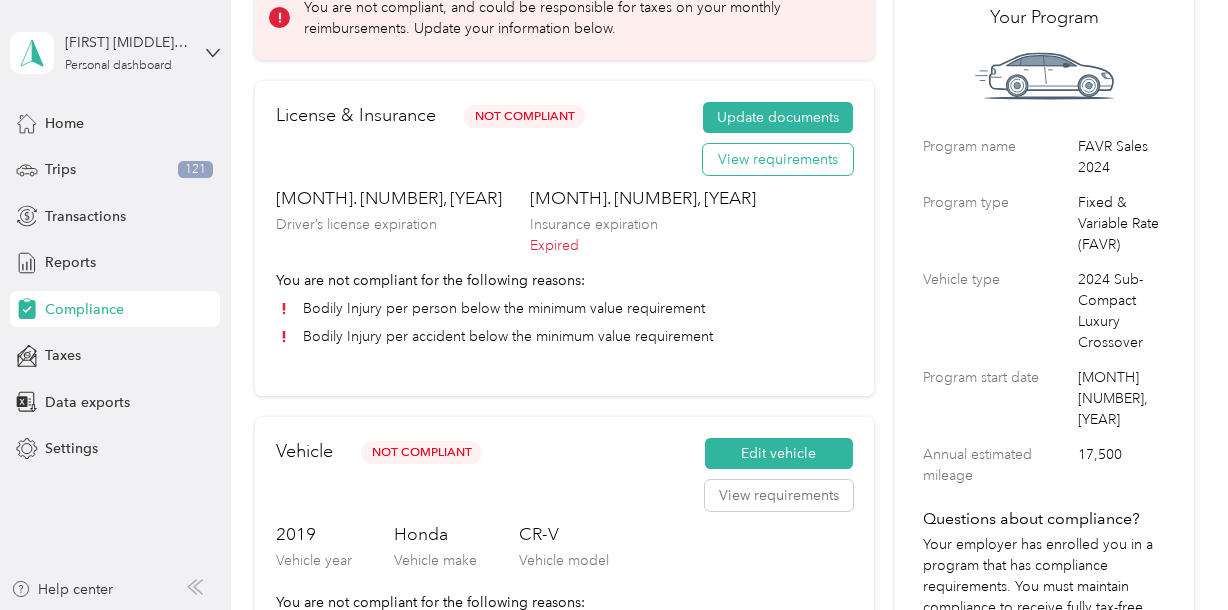 click on "View requirements" at bounding box center (778, 160) 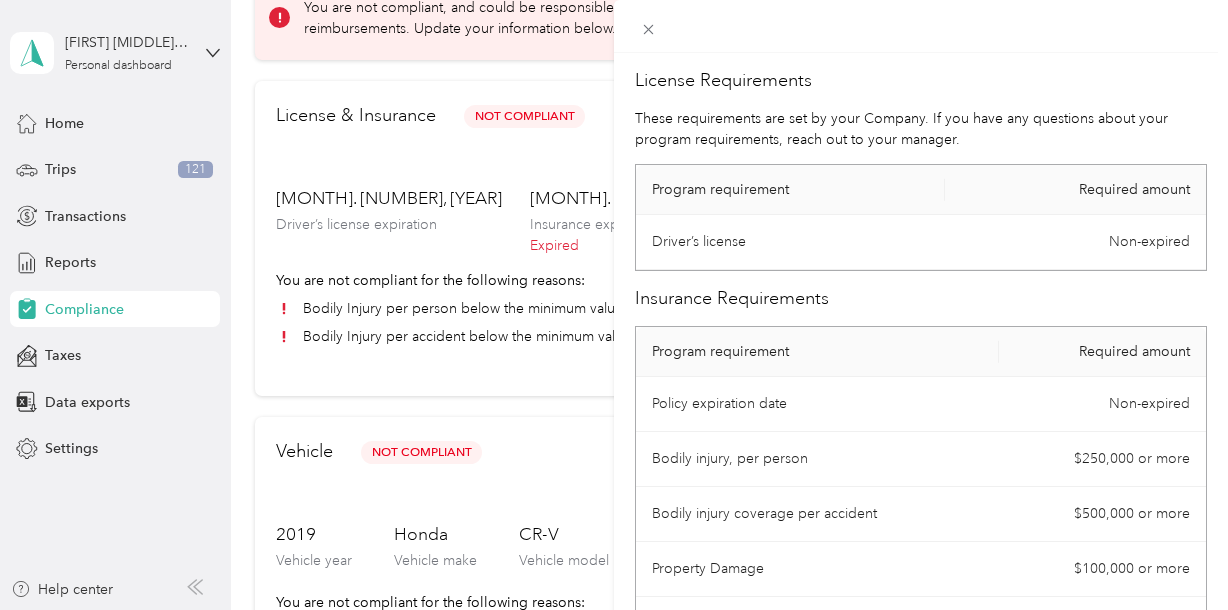 click on "License Requirements These requirements are set by your Company. If you have any questions about your program requirements, reach out to your manager. Program requirement Required amount     Driver’s license Non-expired Insurance Requirements Program requirement Required amount     Policy expiration date Non-expired Bodily injury, per person $250,000 or more Bodily injury coverage per accident $500,000 or more Property Damage $100,000 or more Uninsured Motorist, per person $15,000 or more Uninsured Motorist, per accident $30,000 or more Undernsured Motorist, per person $15,000 or more Undernsured Motorist, per accident $30,000 or more" at bounding box center (614, 305) 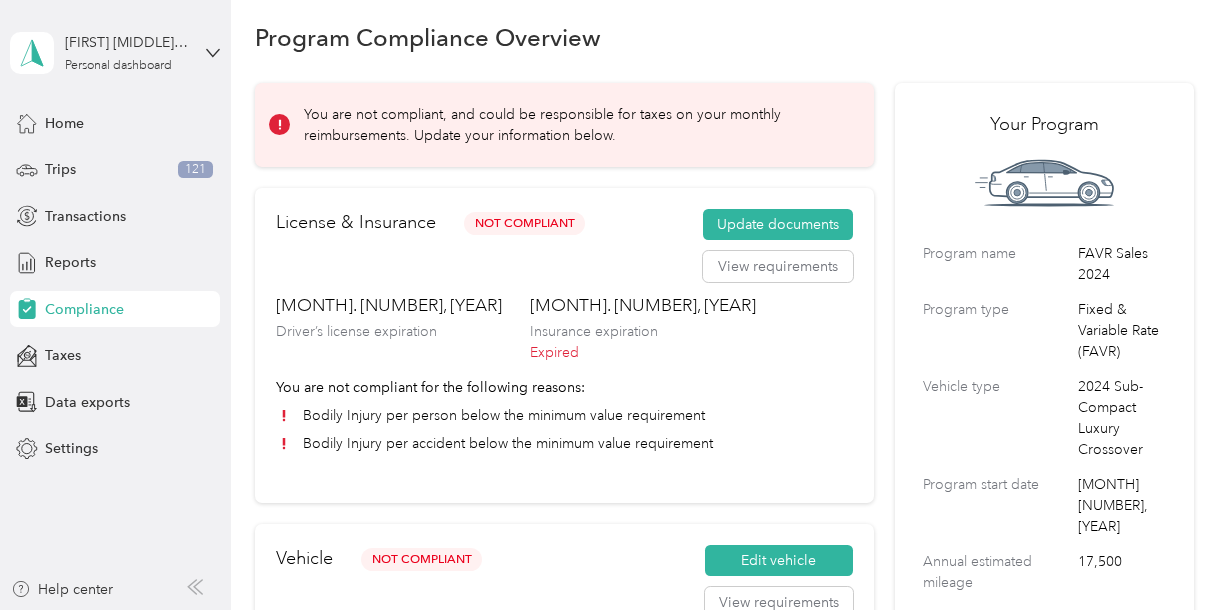 scroll, scrollTop: 0, scrollLeft: 0, axis: both 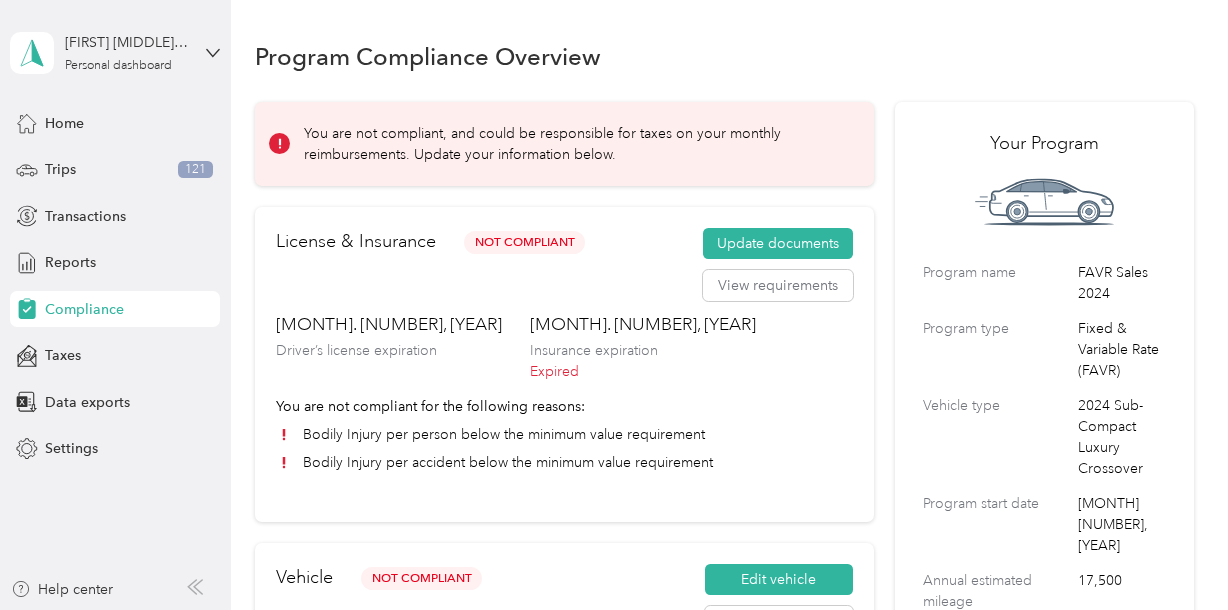 click on "You are not compliant, and could be responsible for taxes on your monthly reimbursements. Update your information below." at bounding box center [574, 144] 